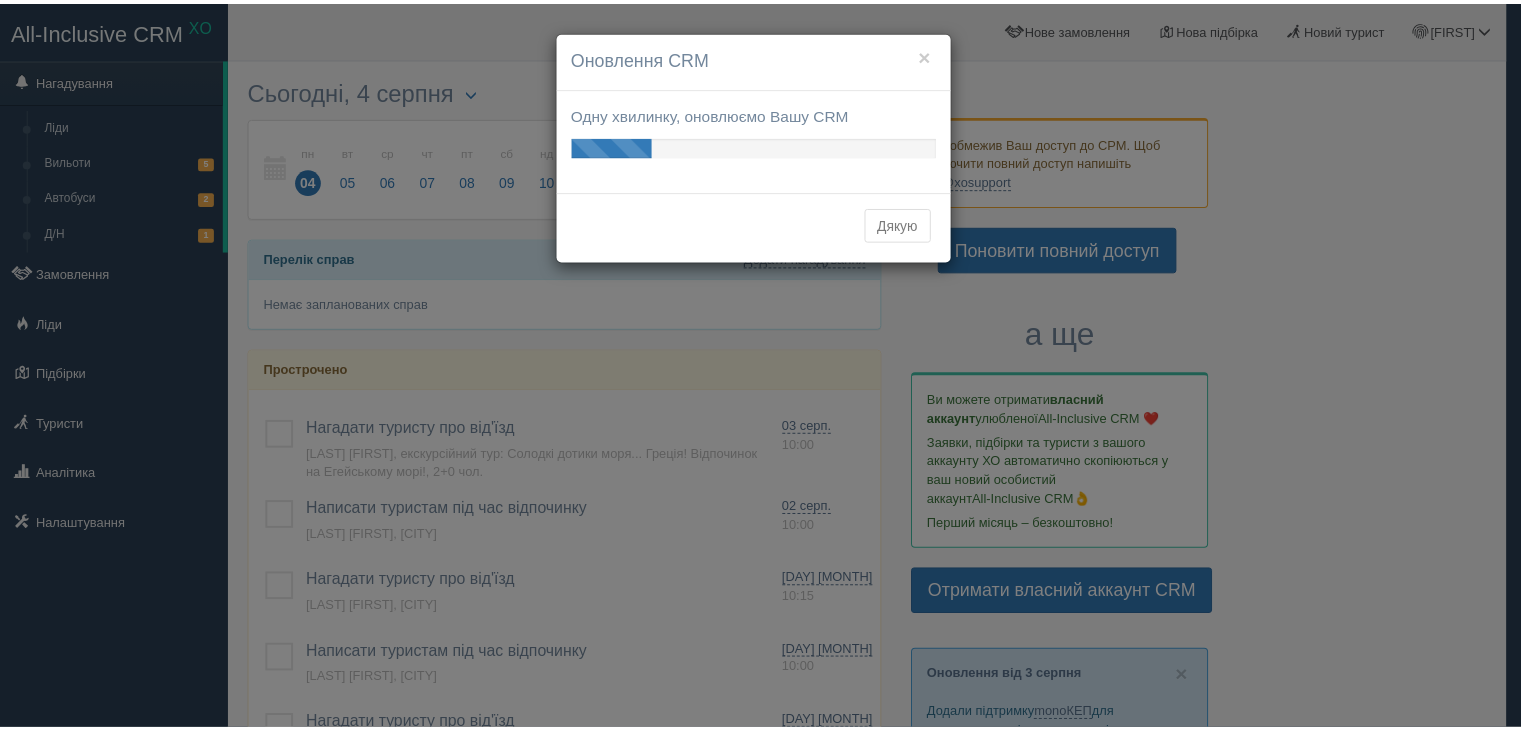 scroll, scrollTop: 0, scrollLeft: 0, axis: both 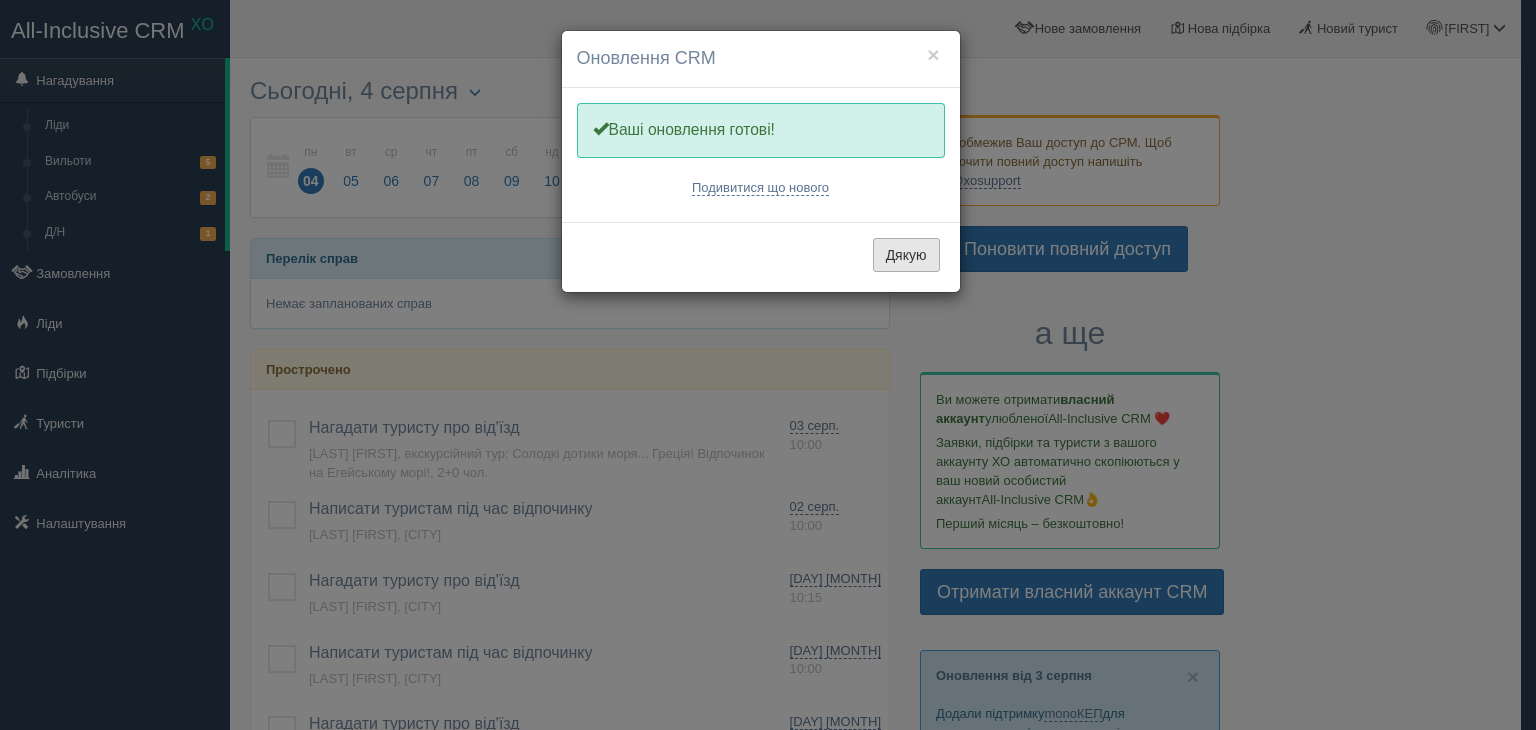 click on "Дякую" at bounding box center [906, 255] 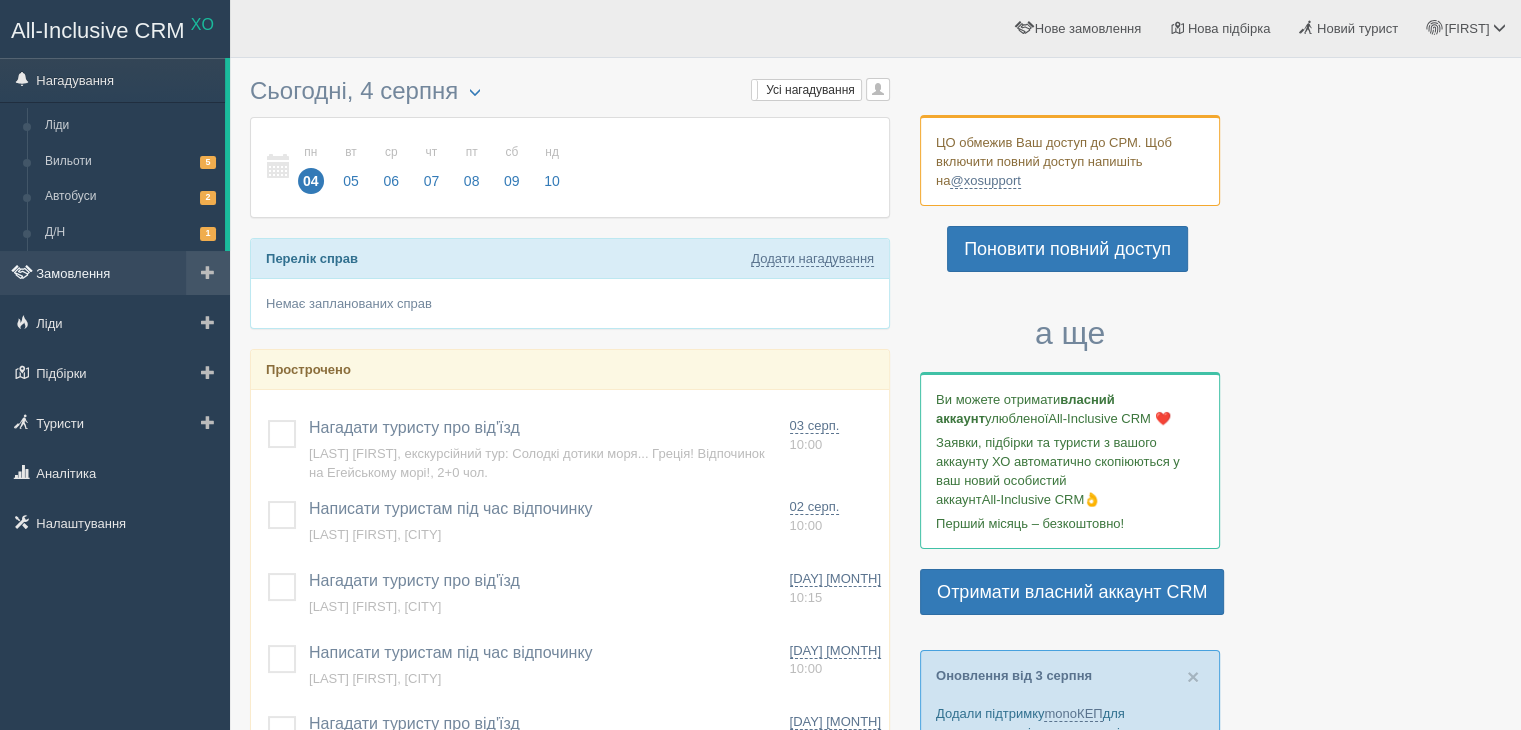 click on "Замовлення" at bounding box center (115, 273) 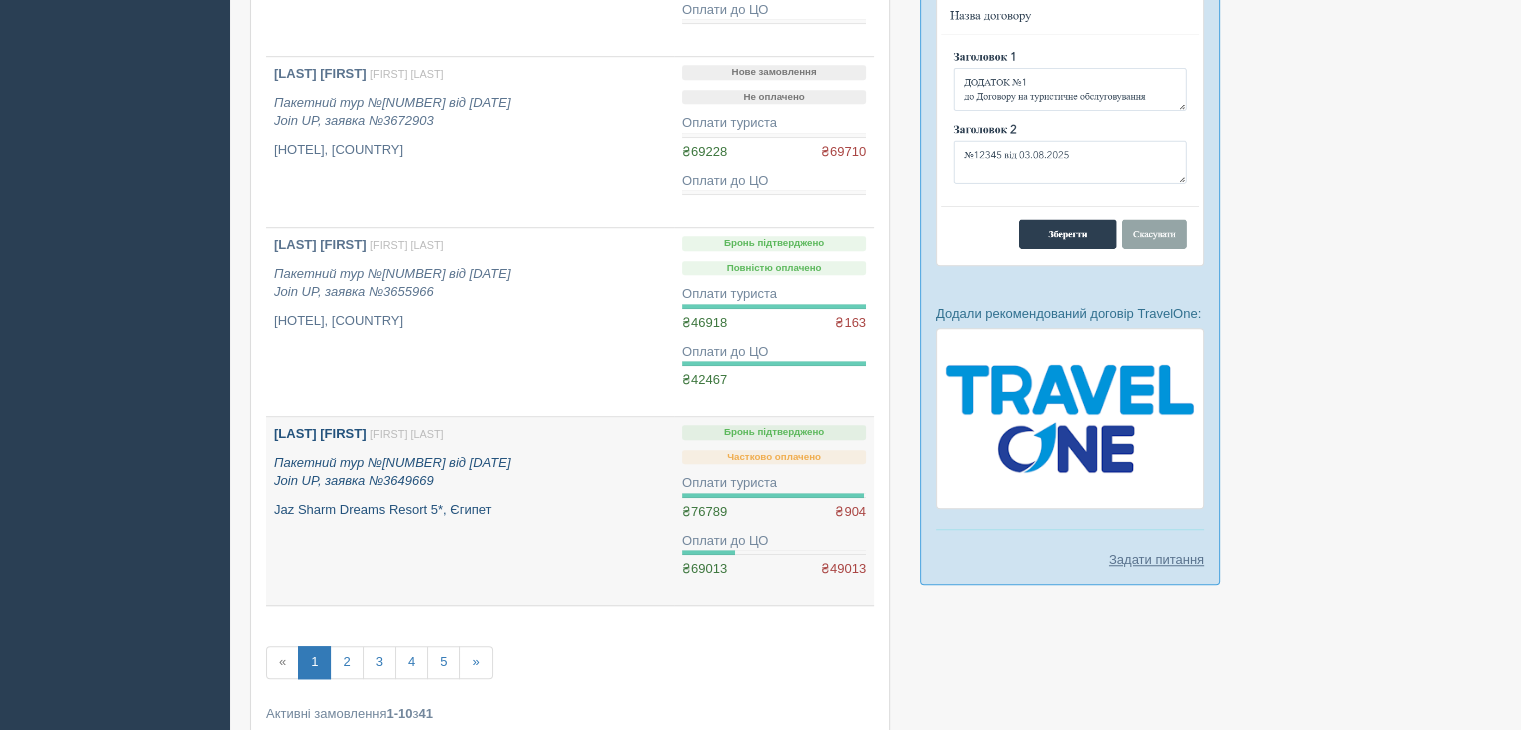 scroll, scrollTop: 1484, scrollLeft: 0, axis: vertical 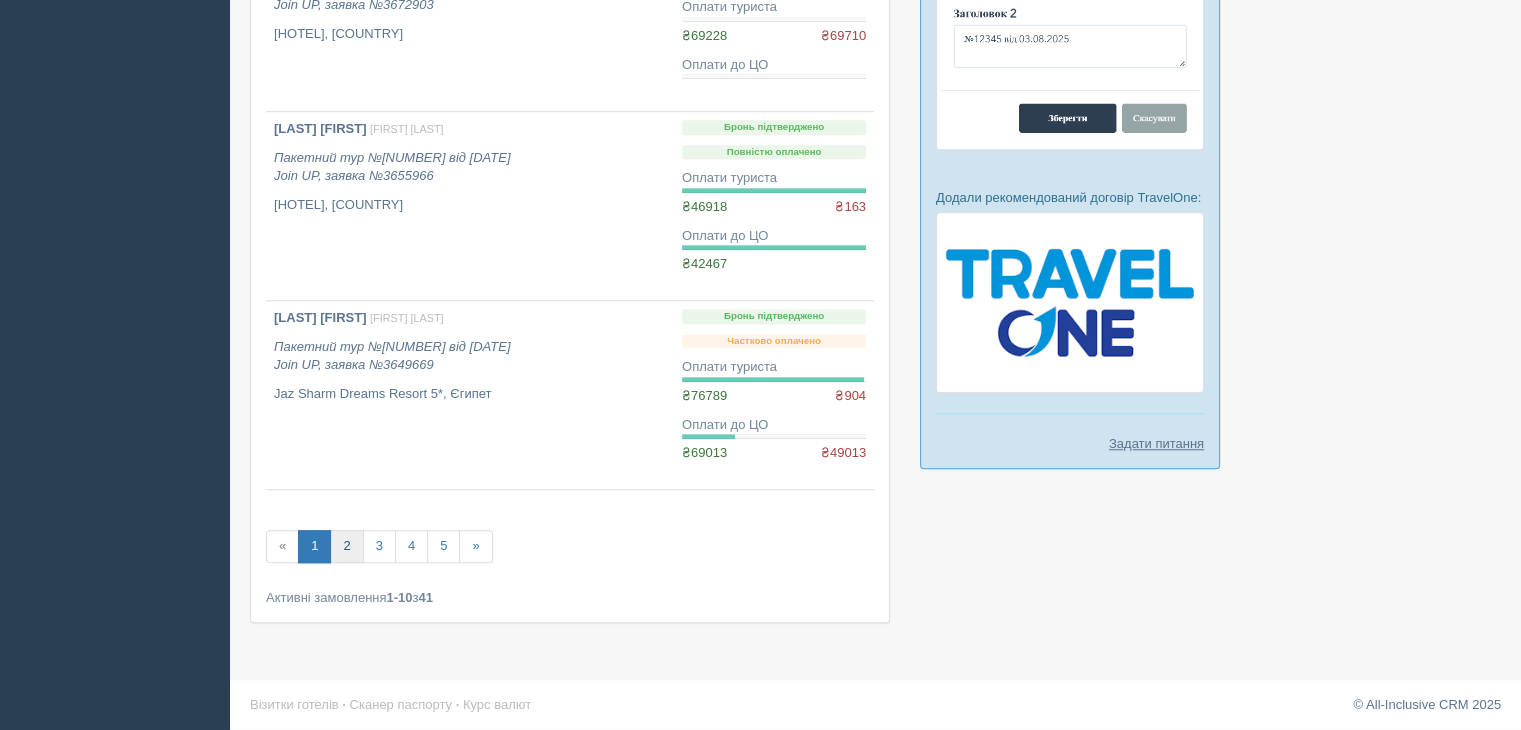 click on "2" at bounding box center [346, 546] 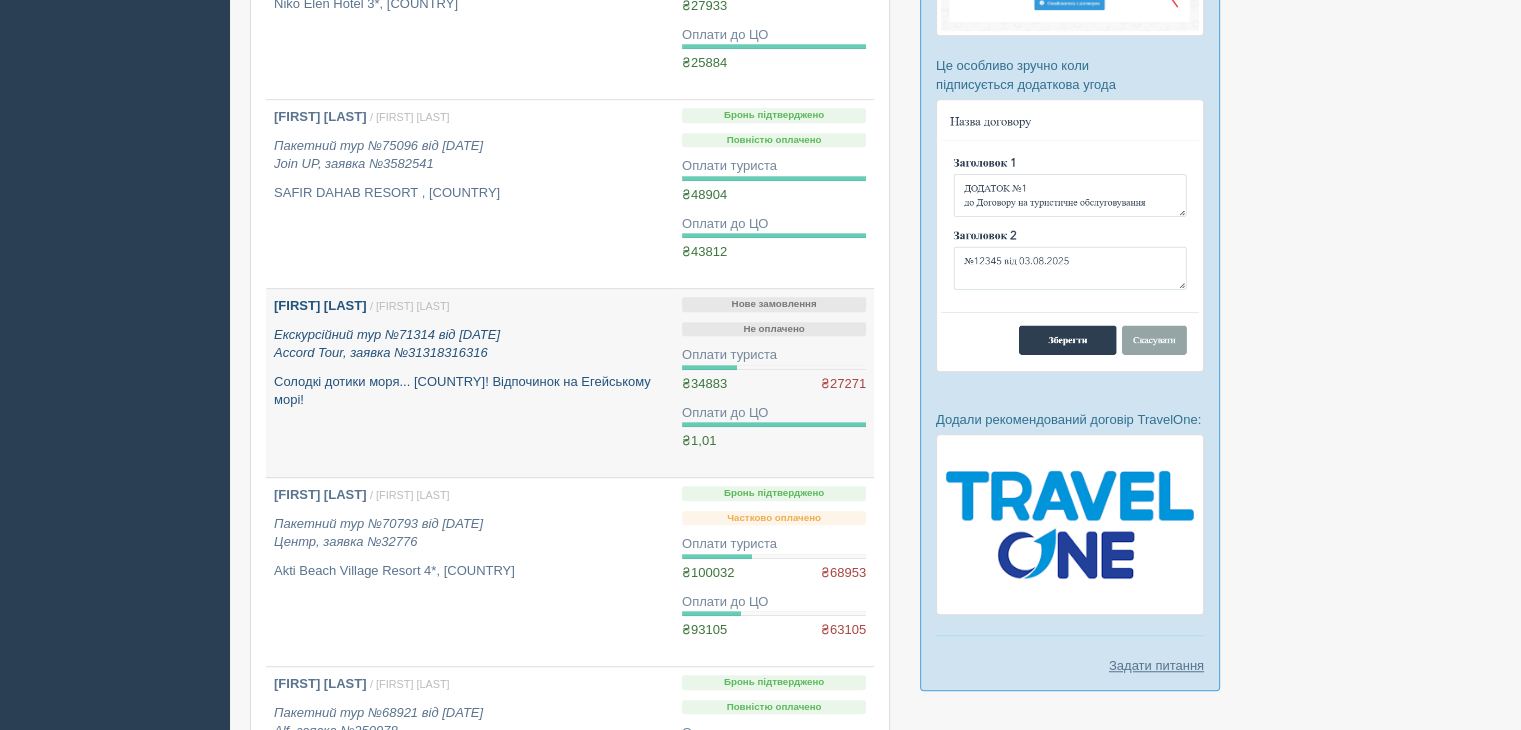 scroll, scrollTop: 1300, scrollLeft: 0, axis: vertical 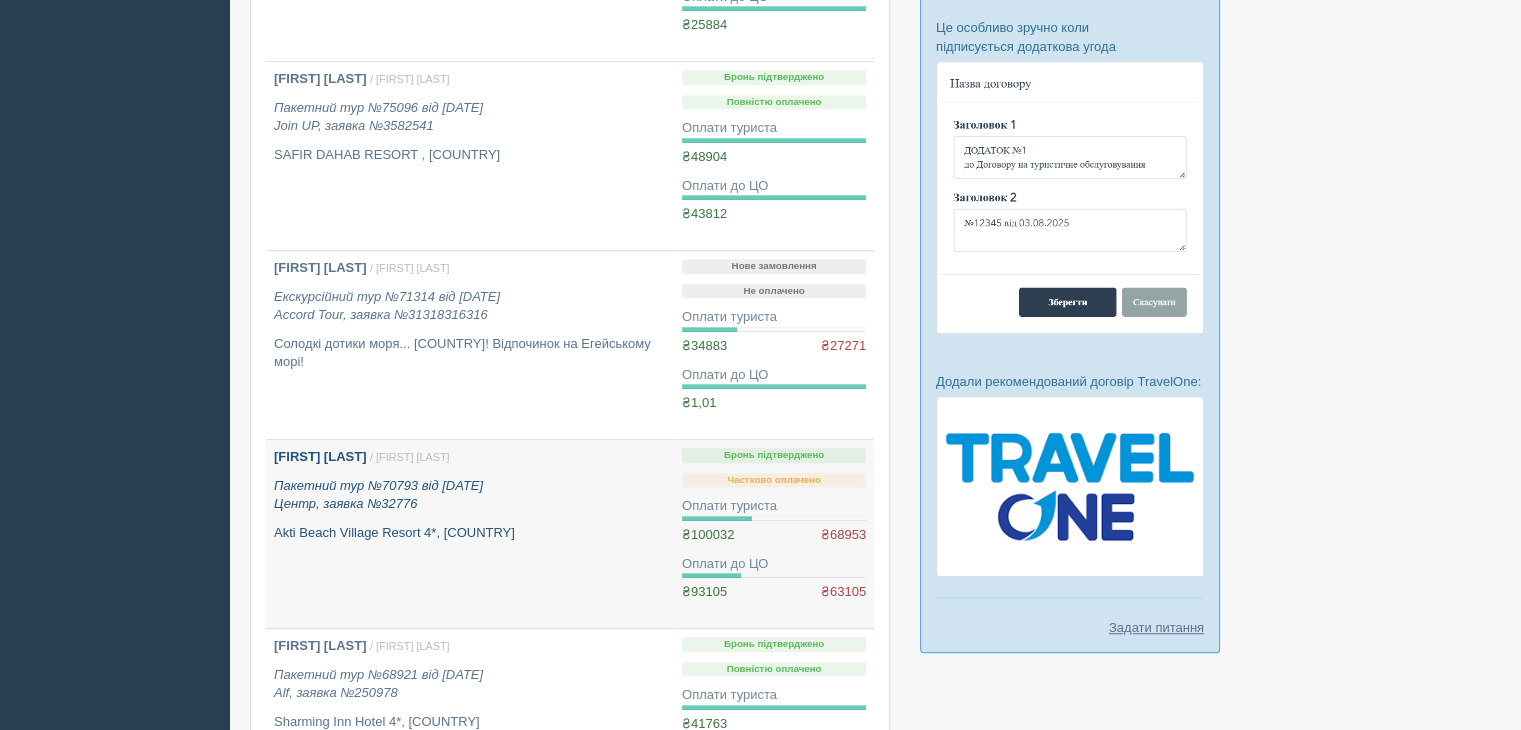 click on "[FIRST] [LAST]" at bounding box center [320, 456] 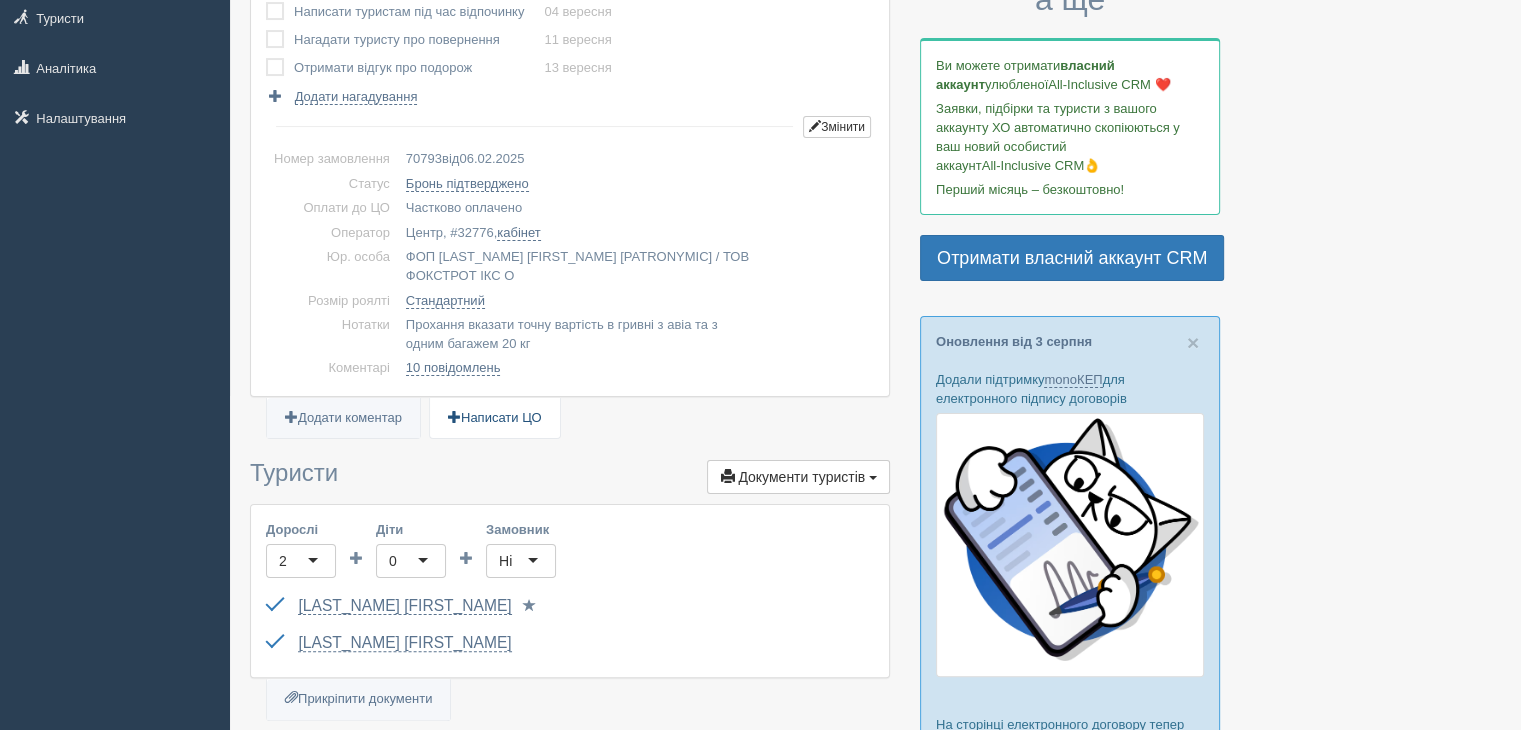 scroll, scrollTop: 200, scrollLeft: 0, axis: vertical 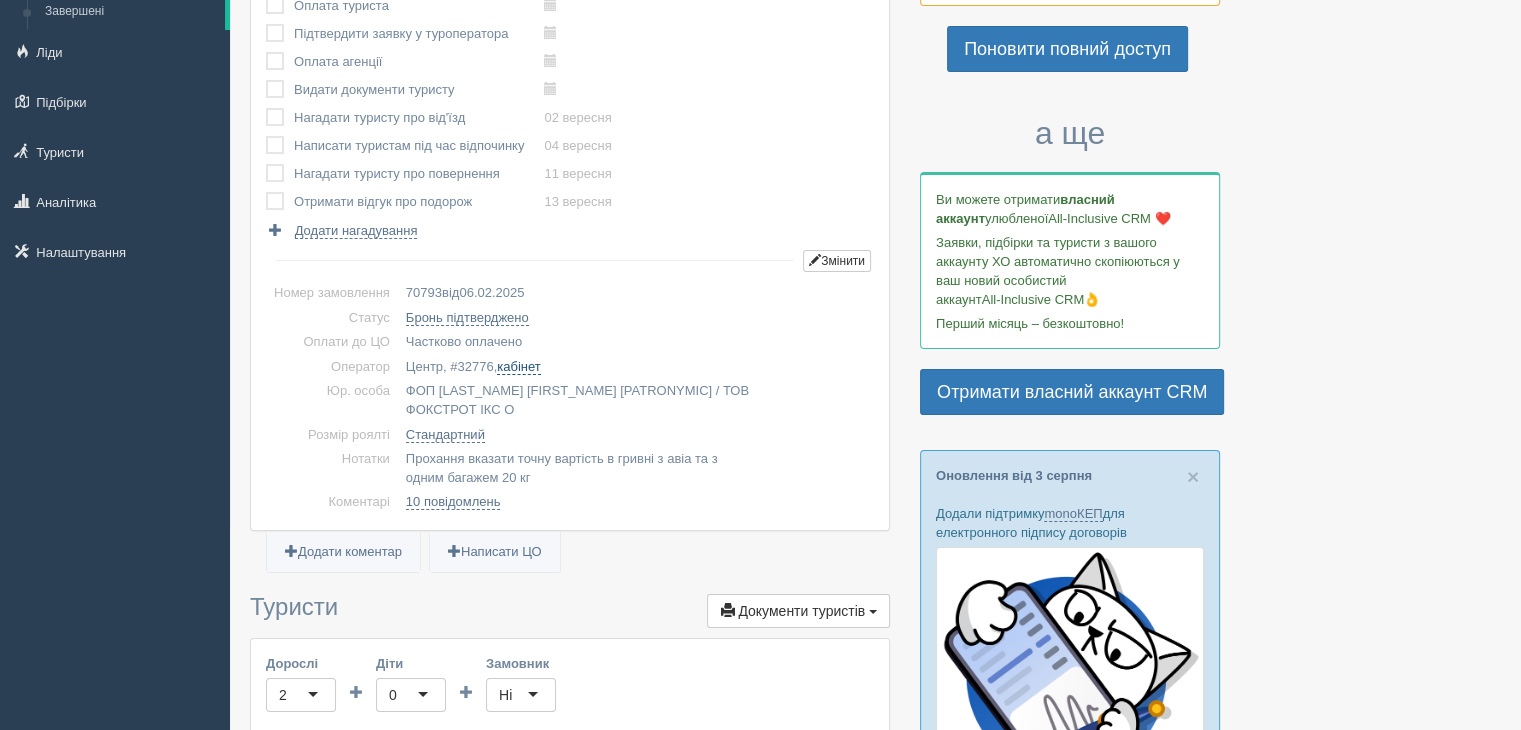 click on "кабінет" at bounding box center (518, 367) 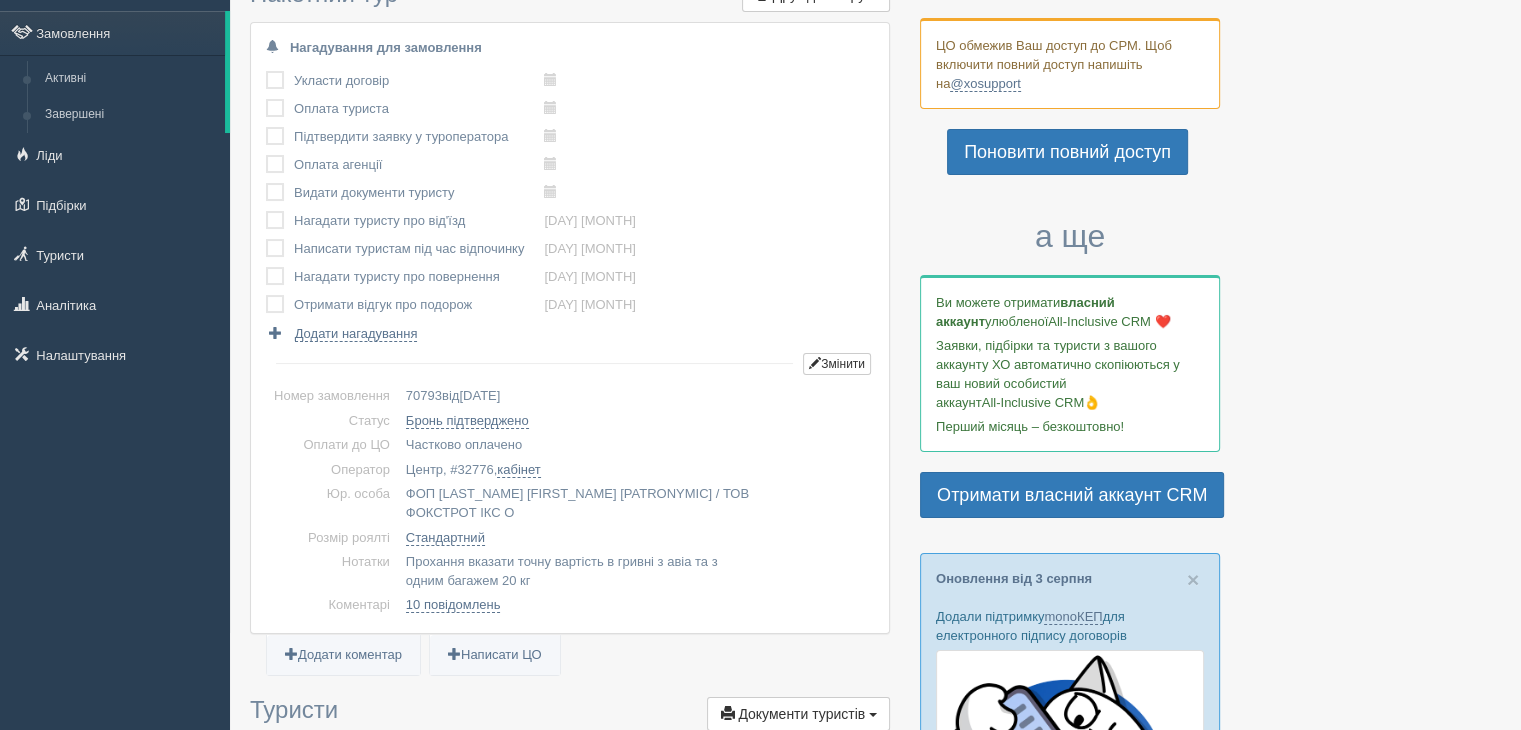 scroll, scrollTop: 0, scrollLeft: 0, axis: both 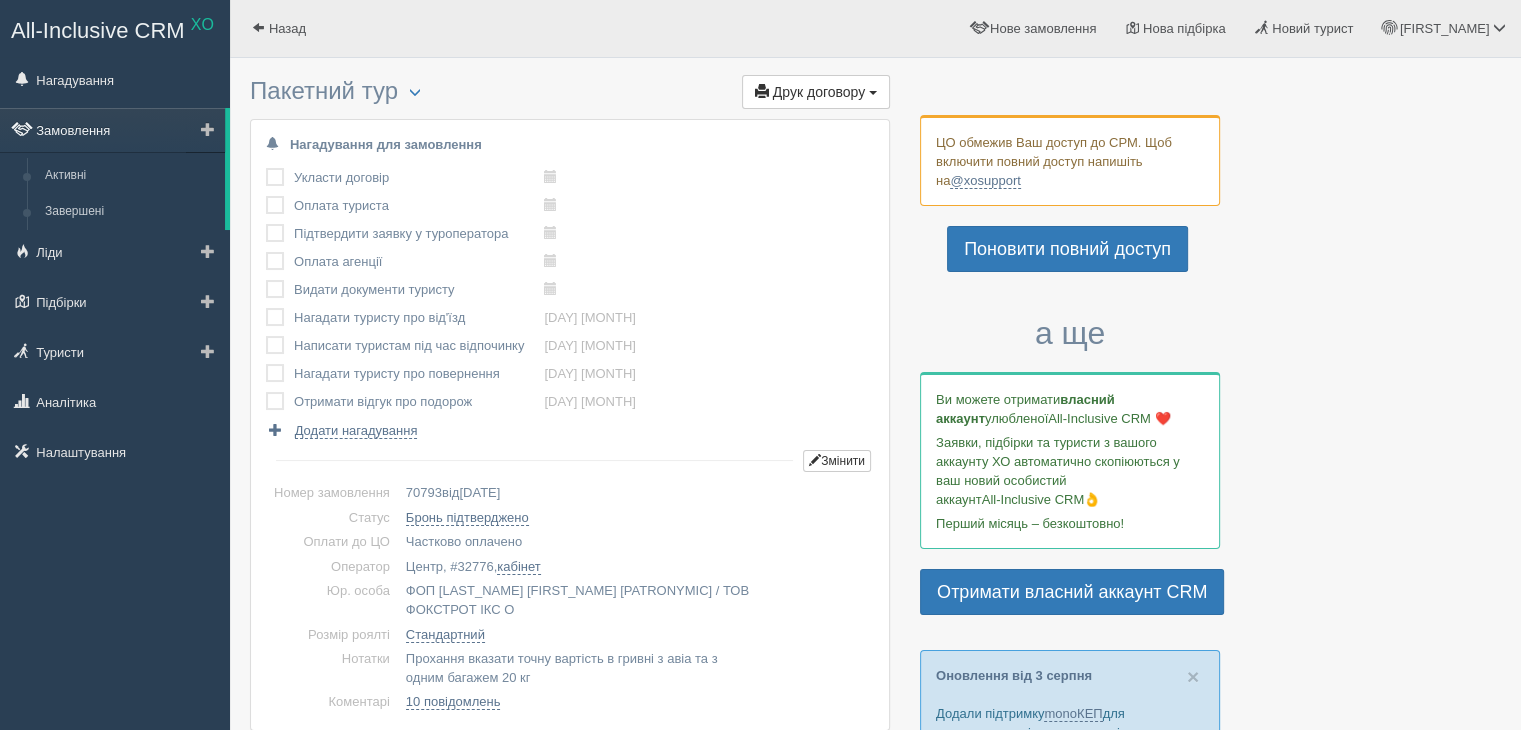 click on "Замовлення" at bounding box center (112, 130) 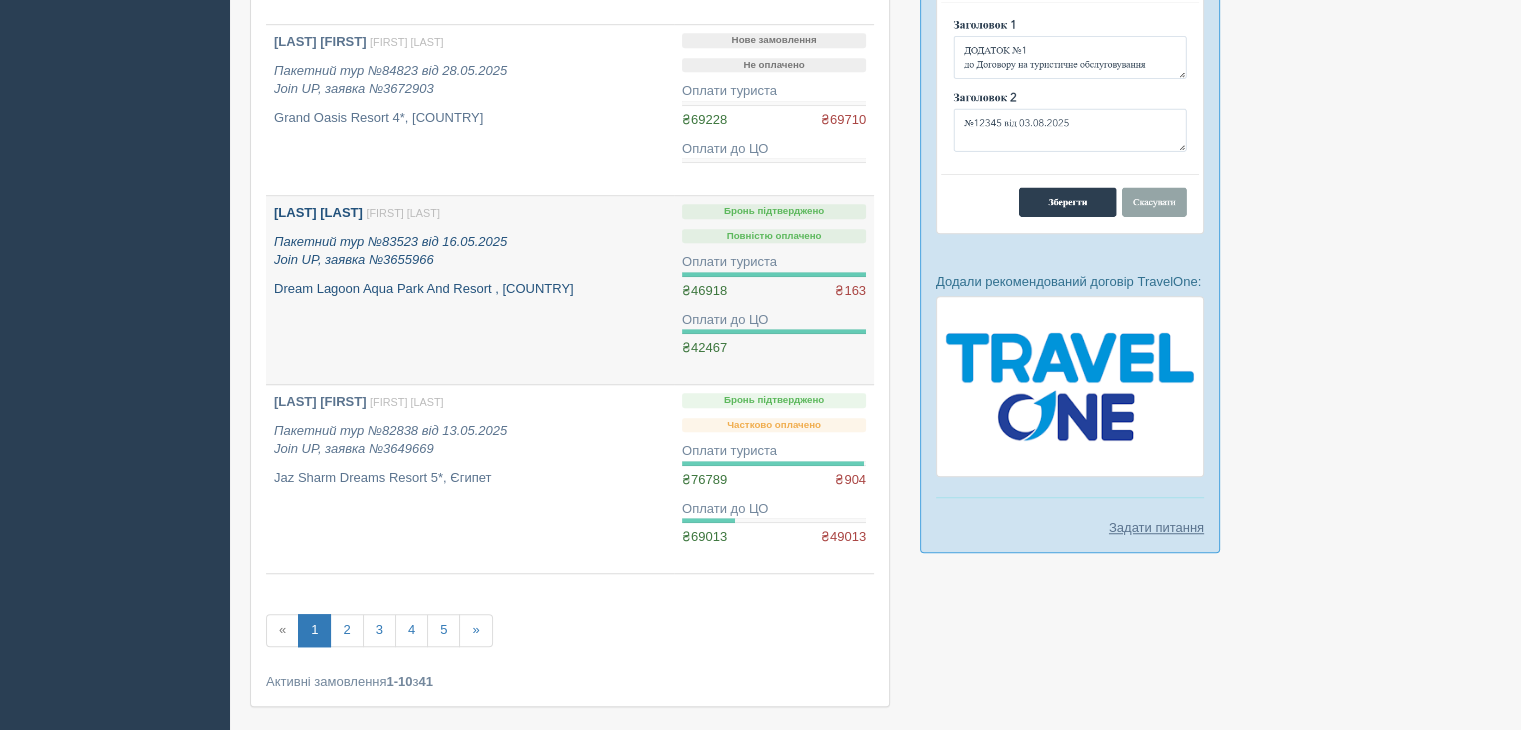 scroll, scrollTop: 1484, scrollLeft: 0, axis: vertical 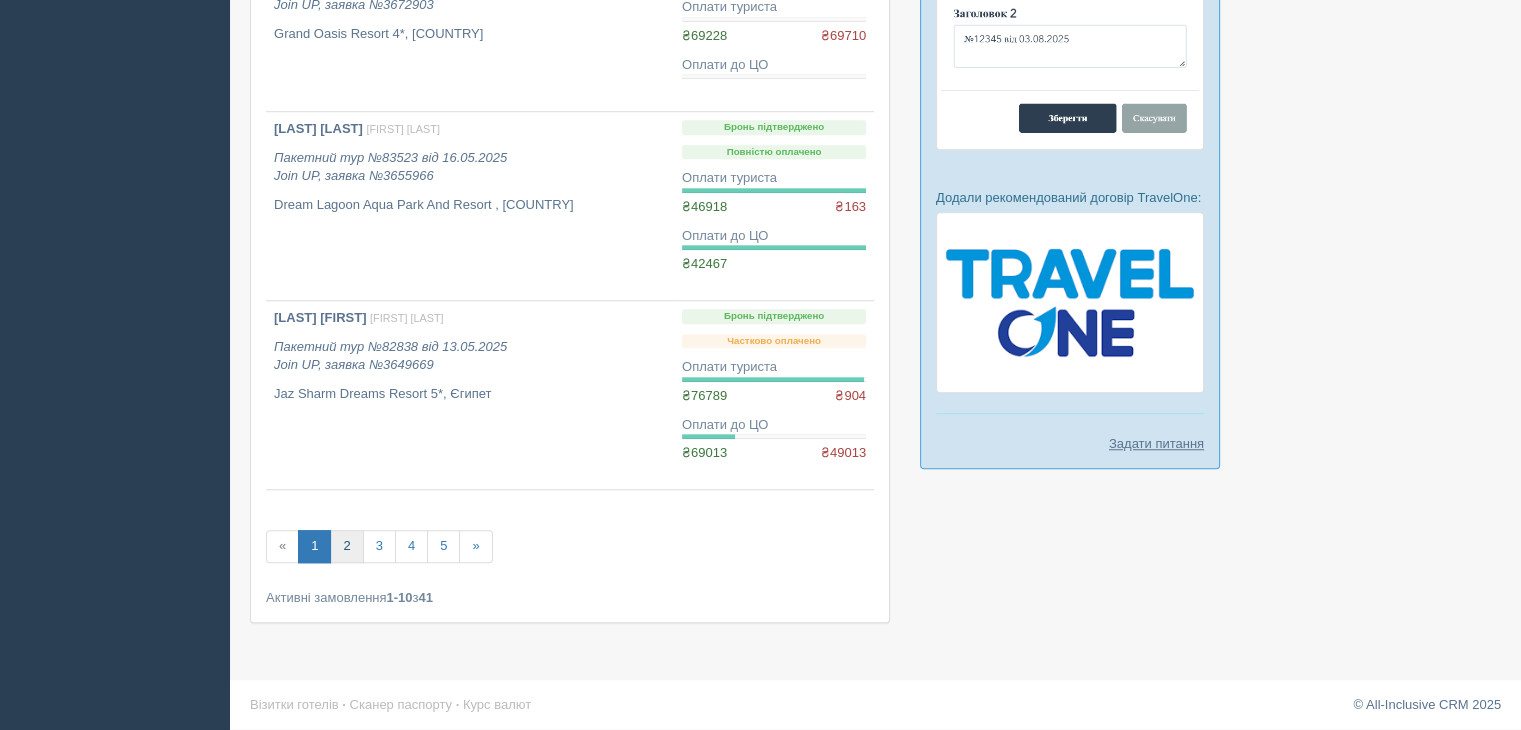 click on "2" at bounding box center [346, 546] 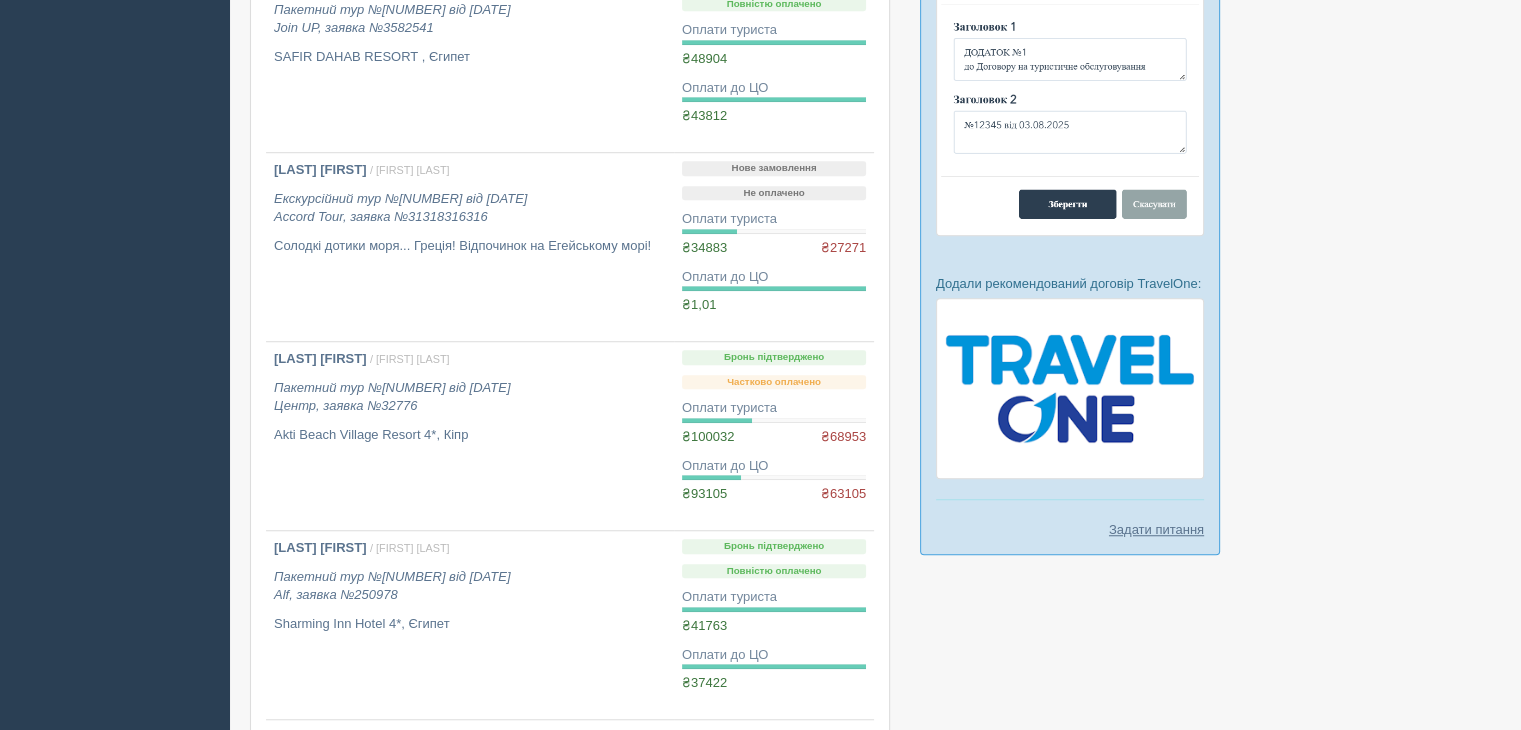 scroll, scrollTop: 1400, scrollLeft: 0, axis: vertical 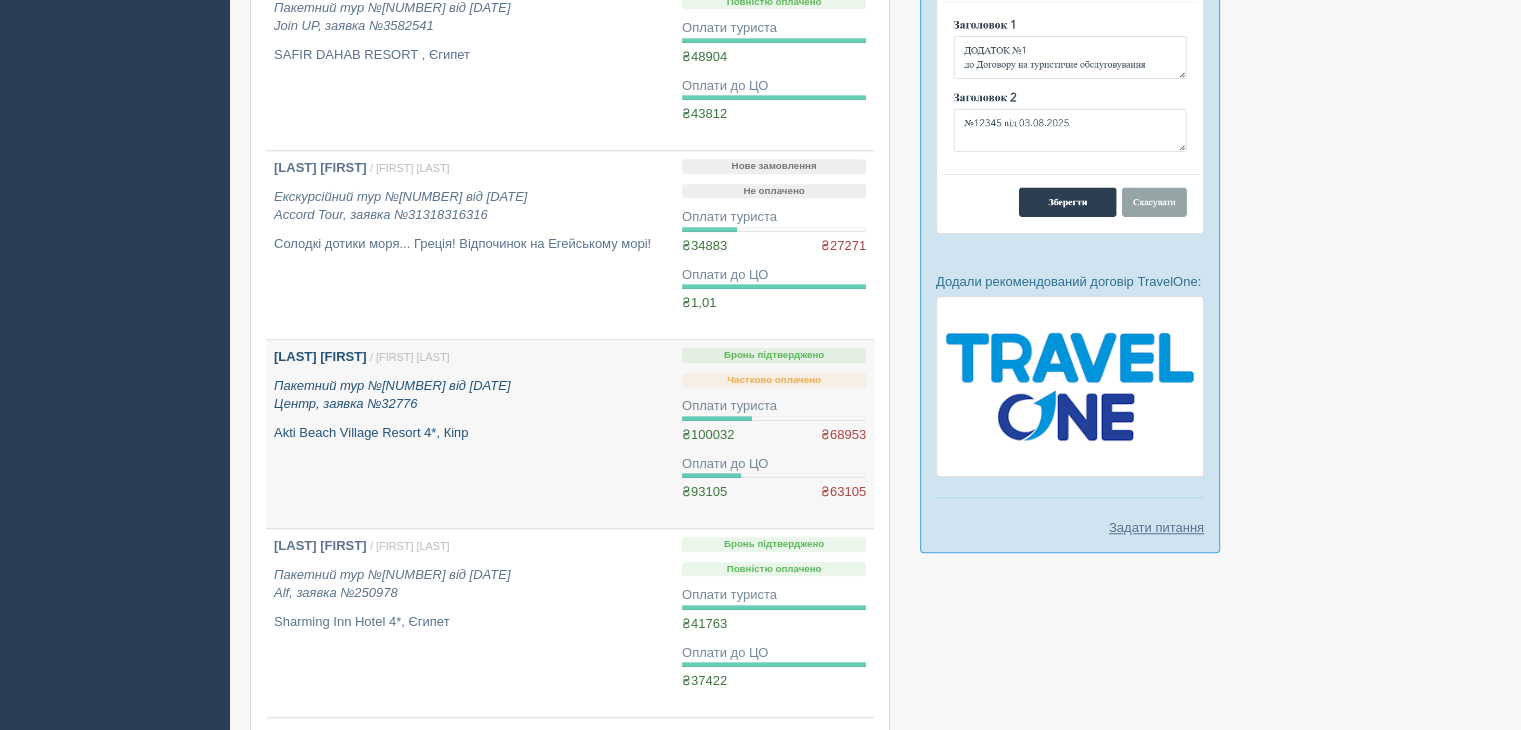 click on "Пакетний тур №[NUMBER] від [DATE]
Центр, заявка №[NUMBER]" at bounding box center (392, 395) 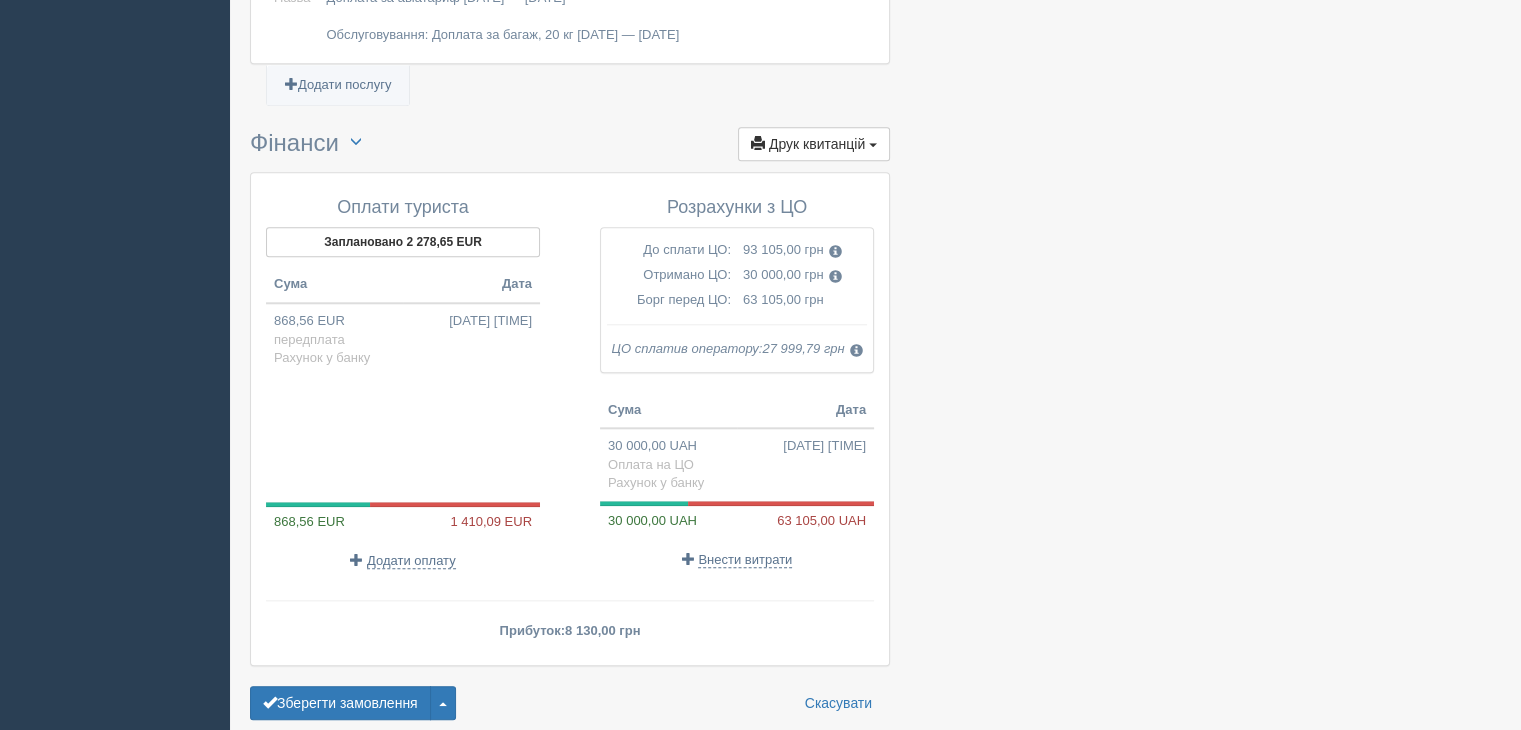 scroll, scrollTop: 2125, scrollLeft: 0, axis: vertical 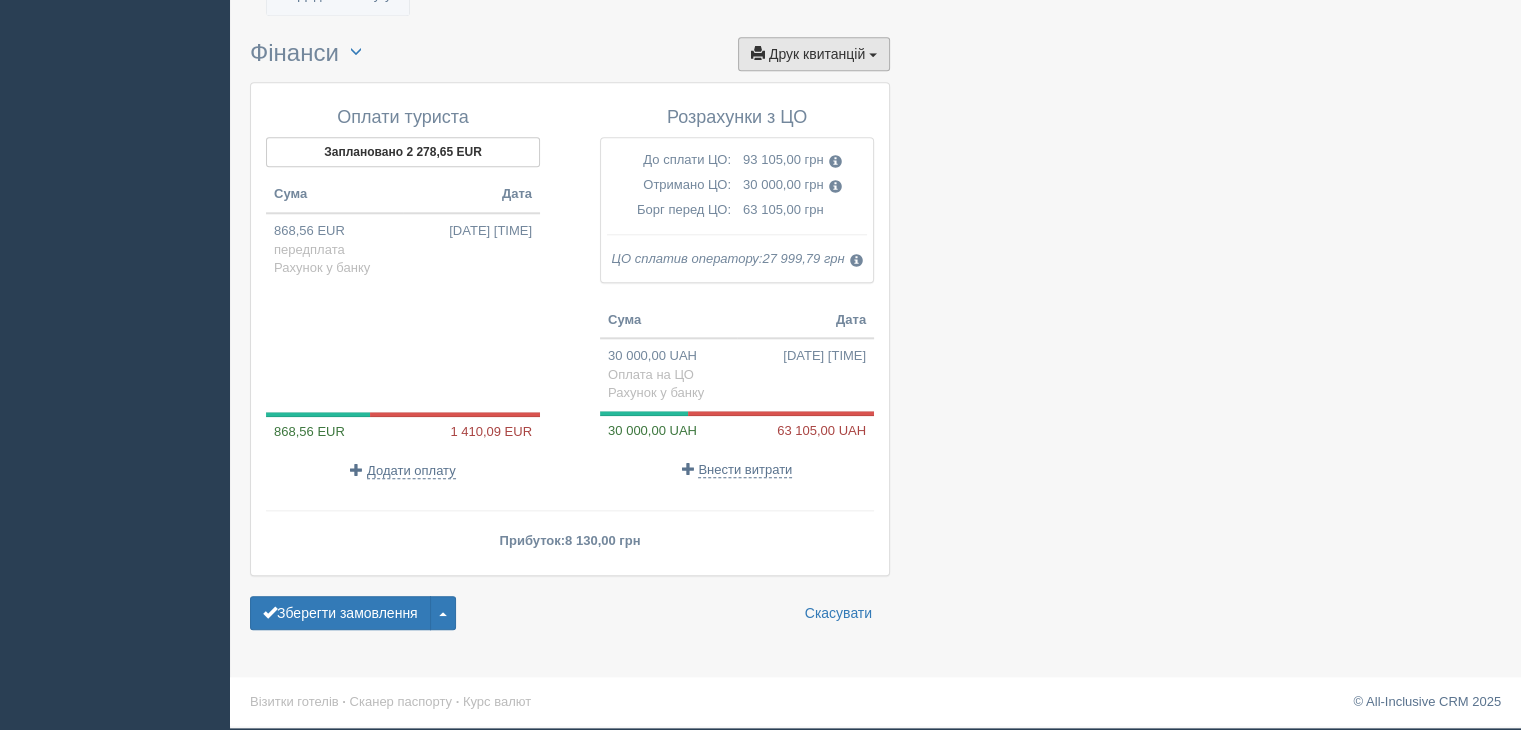 click on "Друк квитанцій
Друк" at bounding box center (814, 54) 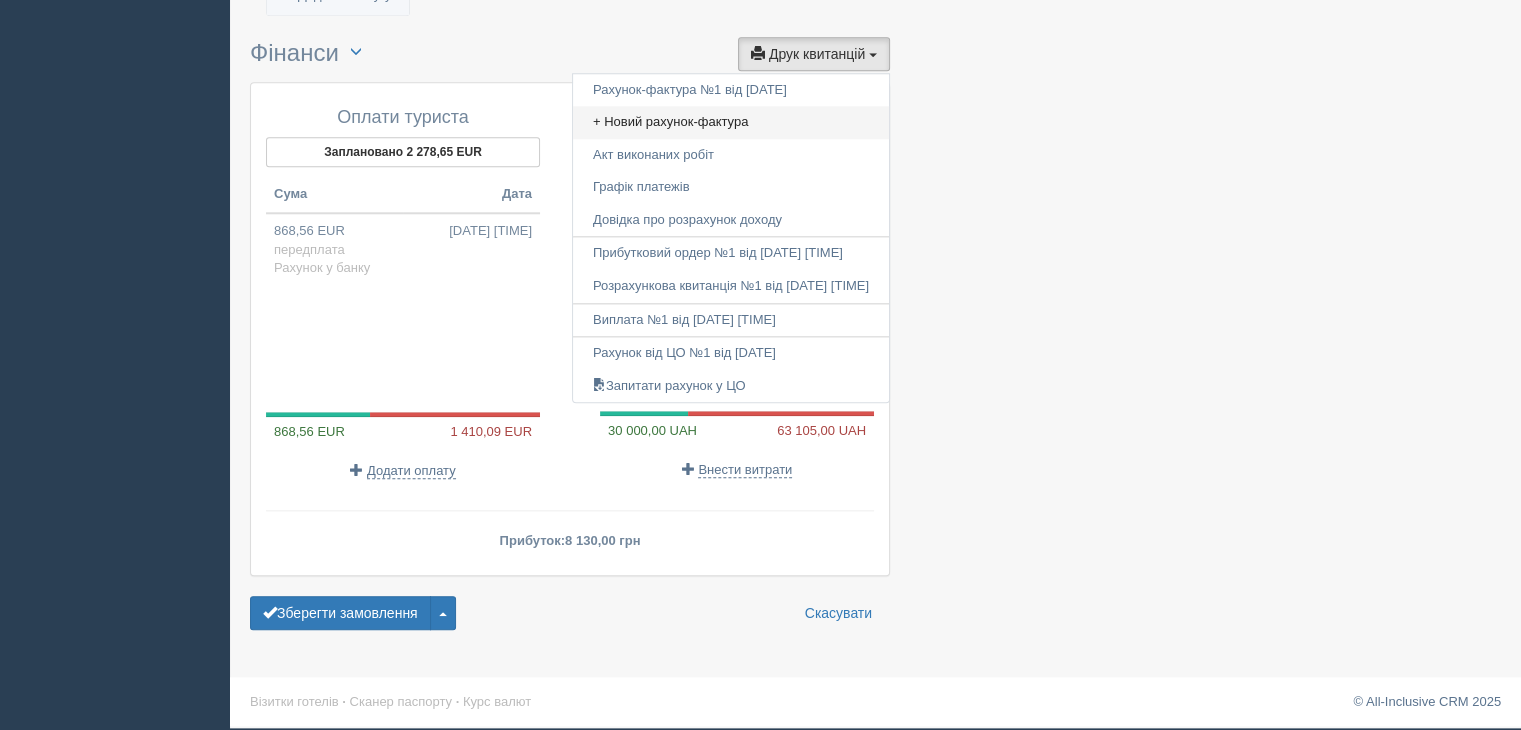 click on "+ Новий рахунок-фактура" at bounding box center [731, 122] 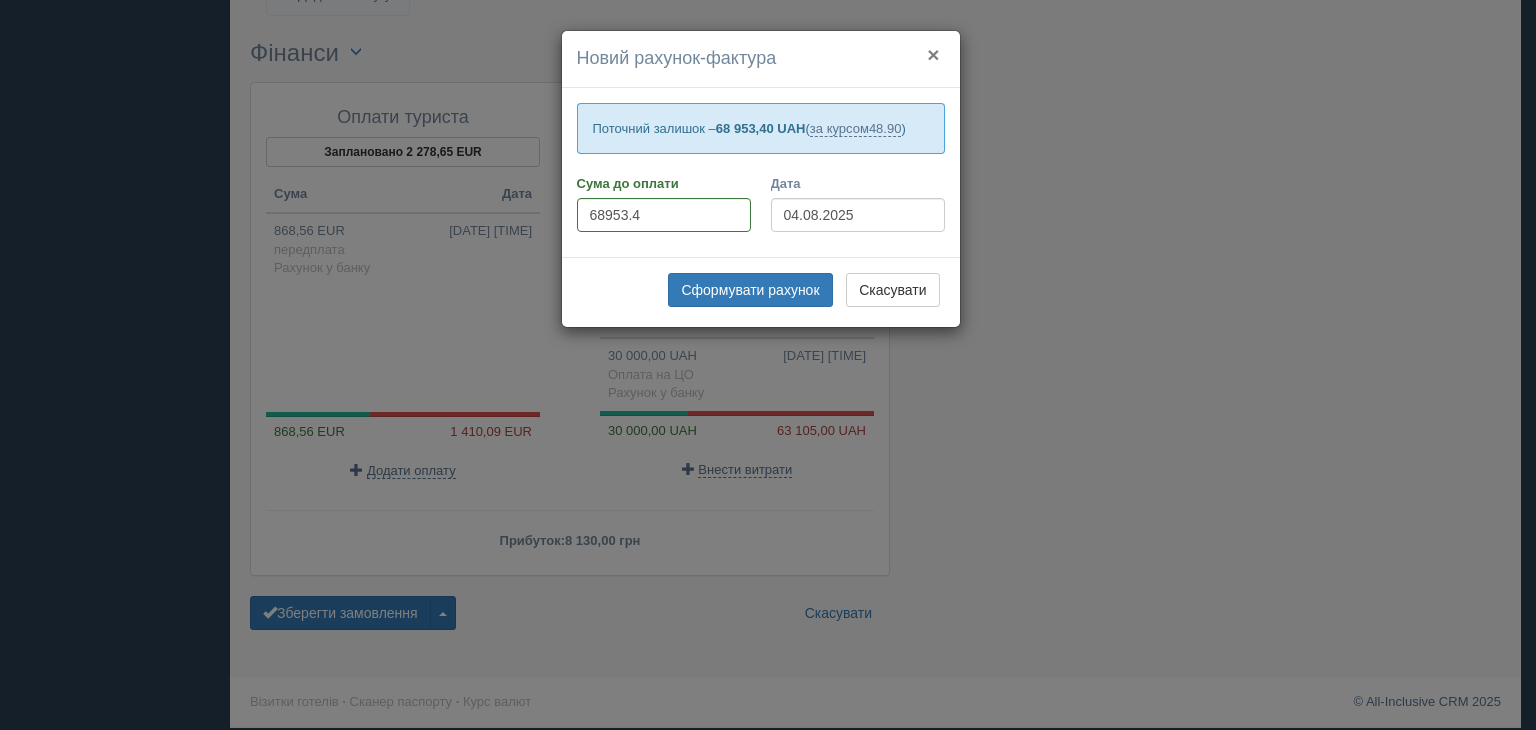 click on "×" at bounding box center (933, 54) 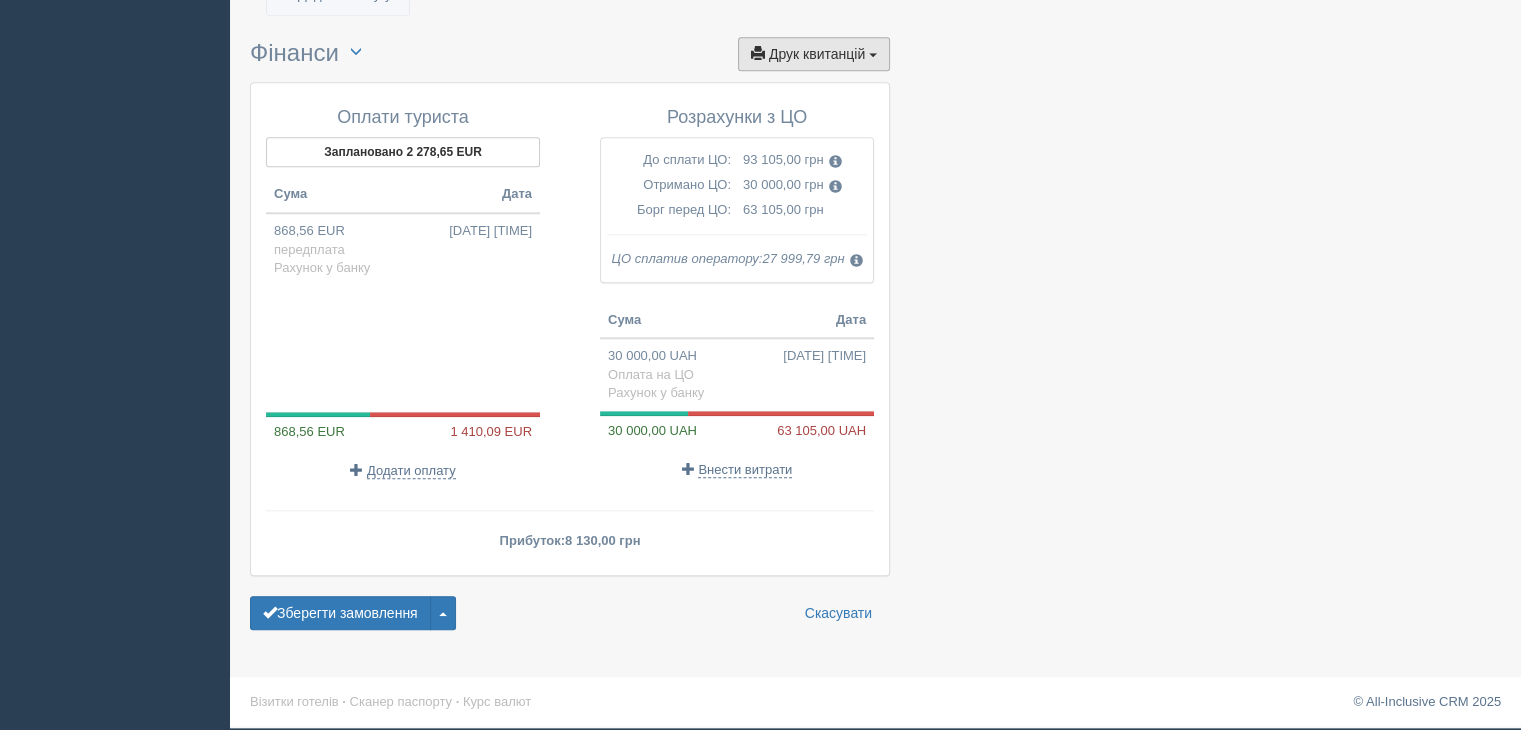 click on "Друк квитанцій
Друк" at bounding box center [814, 54] 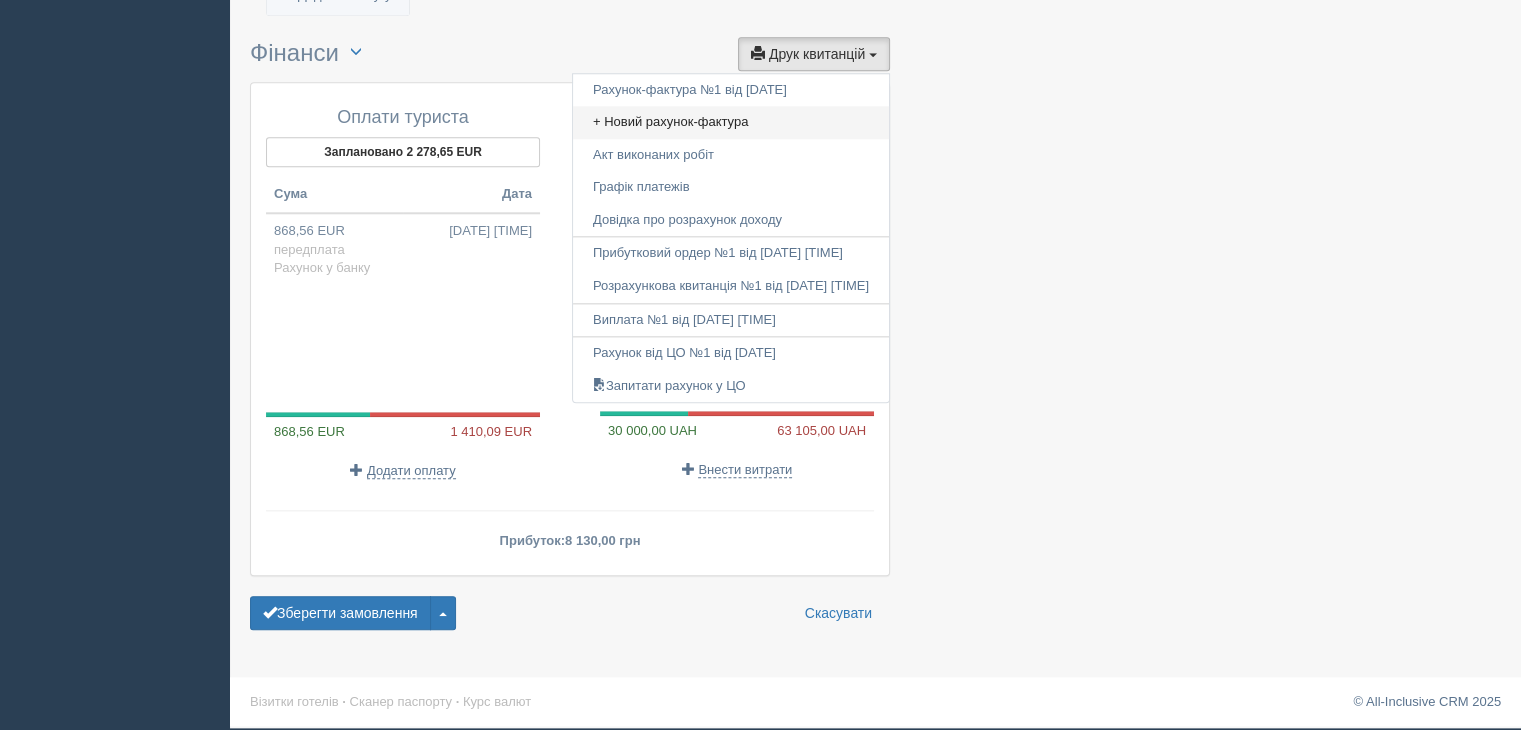 click on "+ Новий рахунок-фактура" at bounding box center [731, 122] 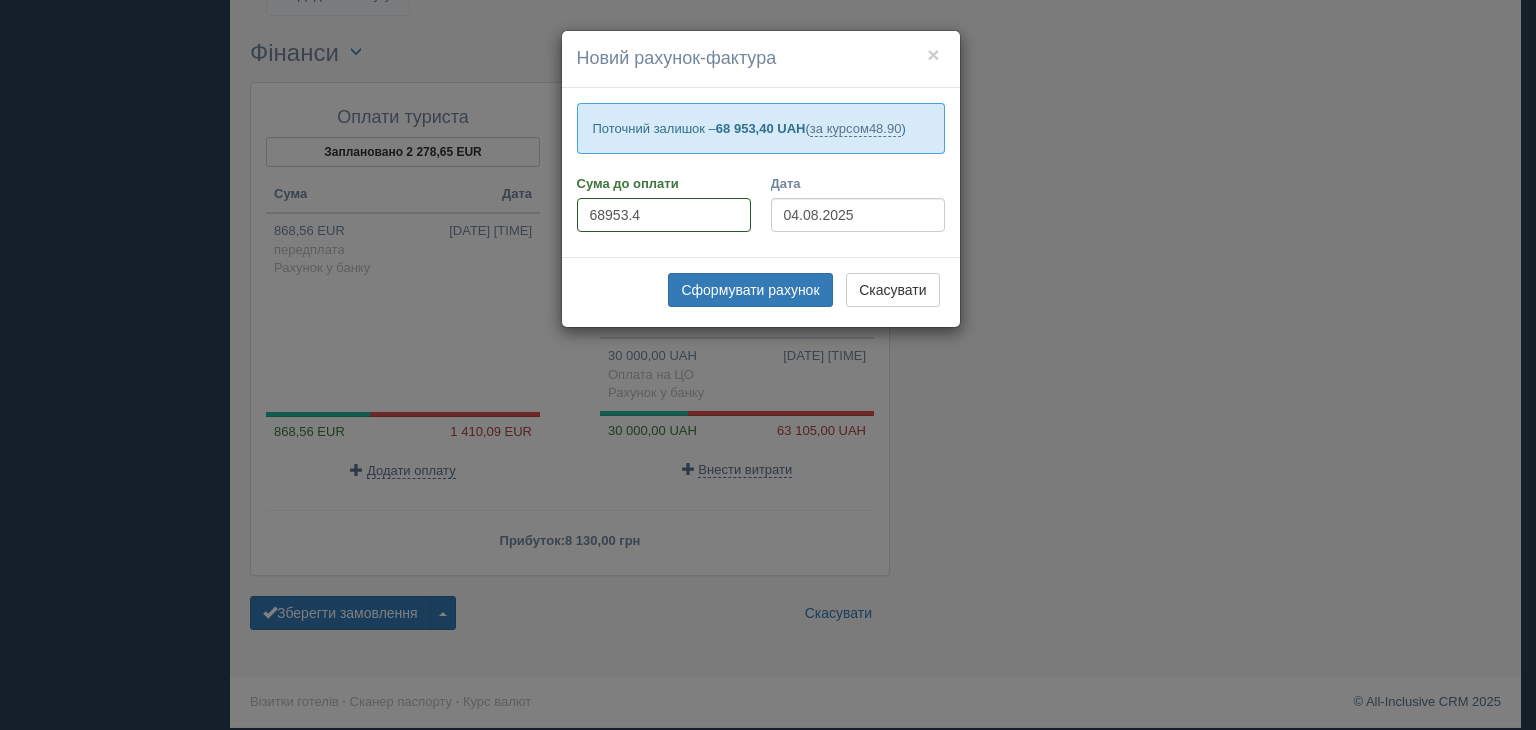 click on "68953.4" at bounding box center (664, 215) 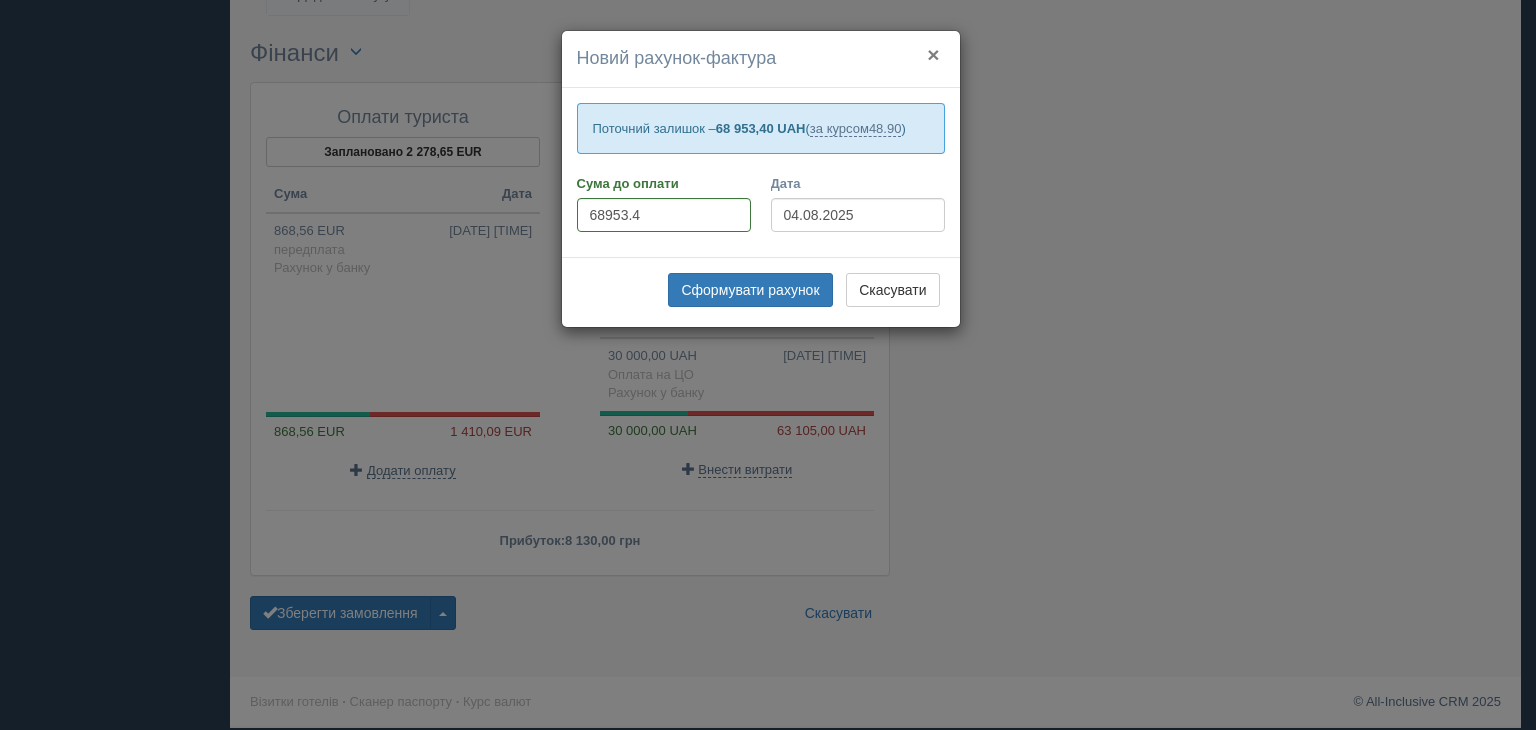 click on "×" at bounding box center [933, 54] 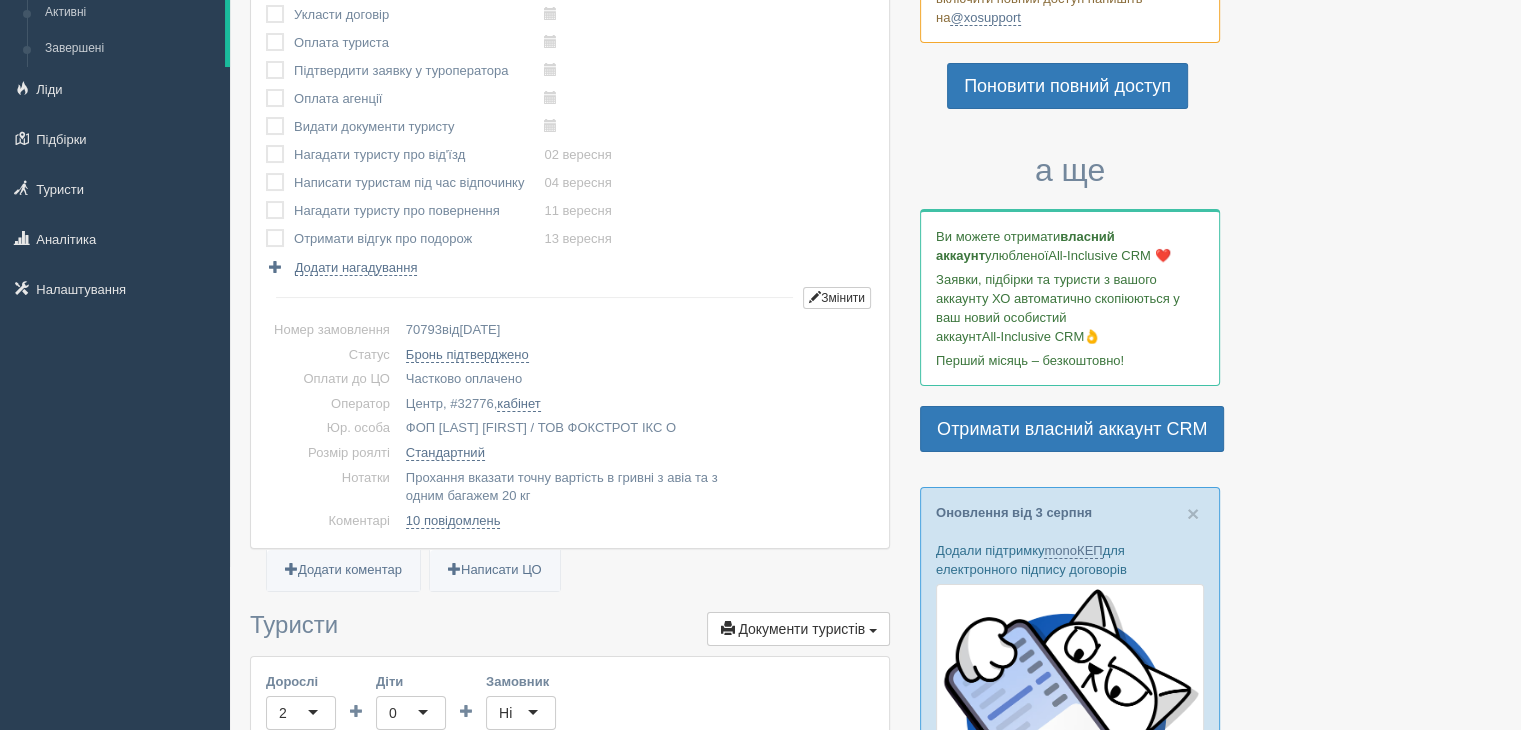 scroll, scrollTop: 0, scrollLeft: 0, axis: both 